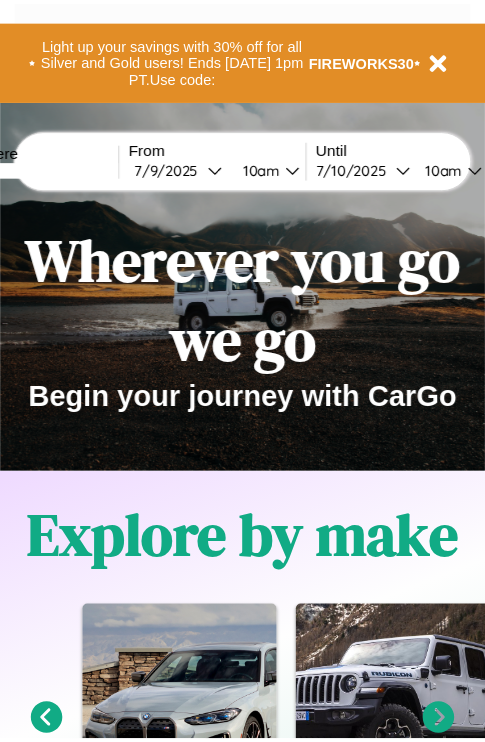 scroll, scrollTop: 0, scrollLeft: 0, axis: both 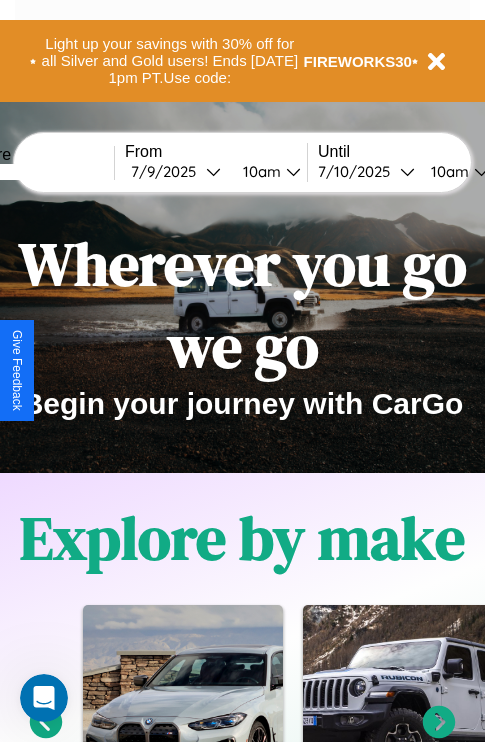 click at bounding box center [39, 172] 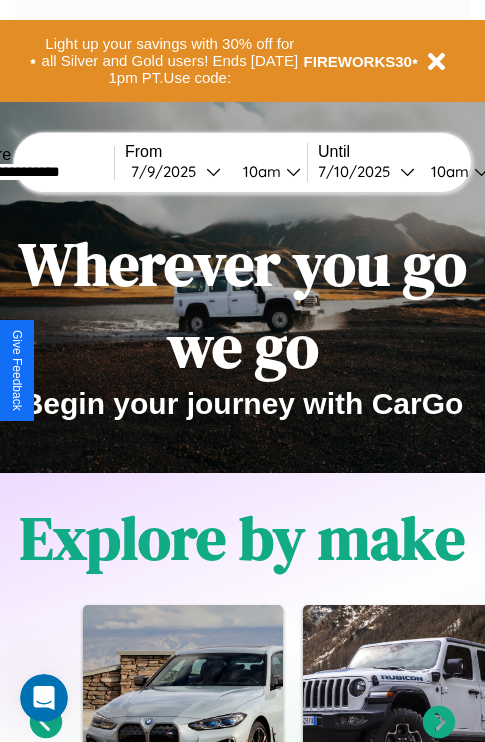 type on "**********" 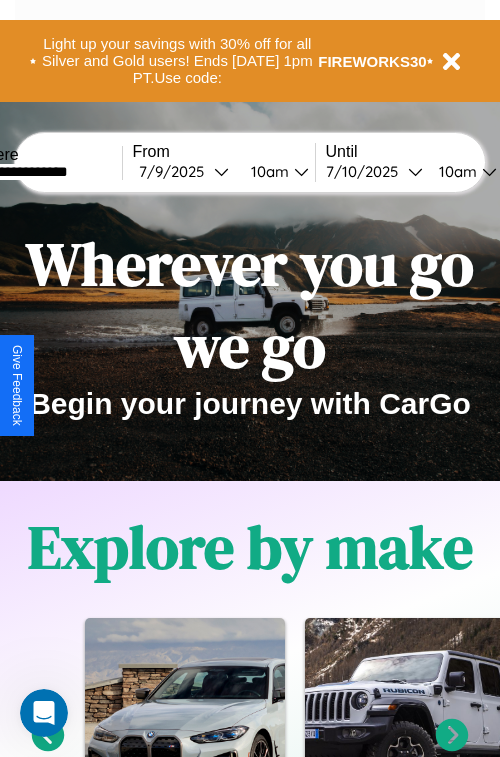 select on "*" 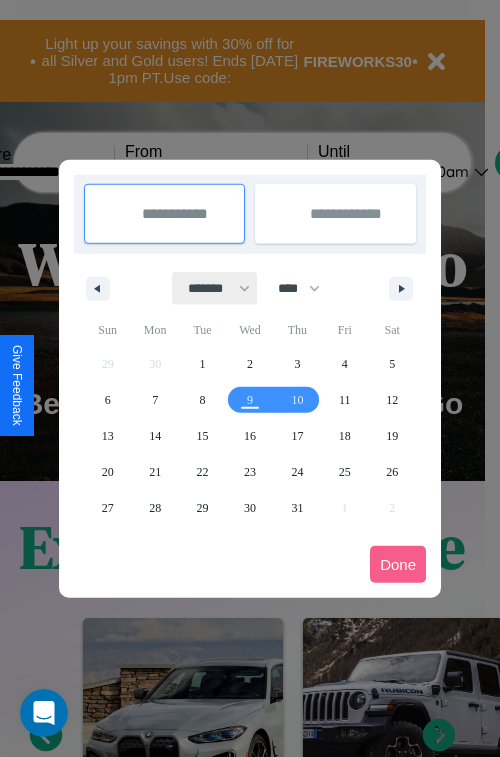 click on "******* ******** ***** ***** *** **** **** ****** ********* ******* ******** ********" at bounding box center (215, 288) 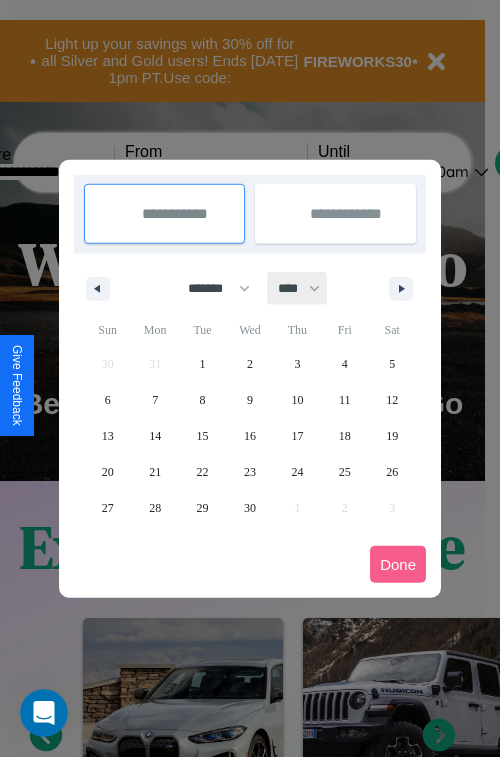 click on "**** **** **** **** **** **** **** **** **** **** **** **** **** **** **** **** **** **** **** **** **** **** **** **** **** **** **** **** **** **** **** **** **** **** **** **** **** **** **** **** **** **** **** **** **** **** **** **** **** **** **** **** **** **** **** **** **** **** **** **** **** **** **** **** **** **** **** **** **** **** **** **** **** **** **** **** **** **** **** **** **** **** **** **** **** **** **** **** **** **** **** **** **** **** **** **** **** **** **** **** **** **** **** **** **** **** **** **** **** **** **** **** **** **** **** **** **** **** **** **** ****" at bounding box center [298, 288] 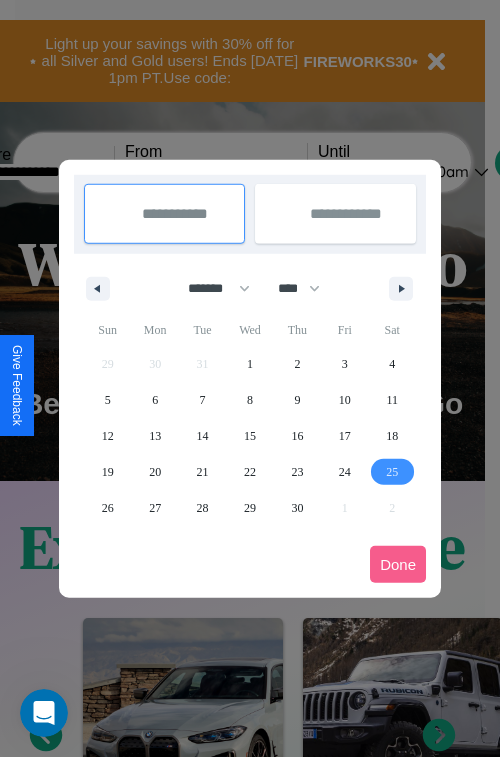 click on "25" at bounding box center (392, 472) 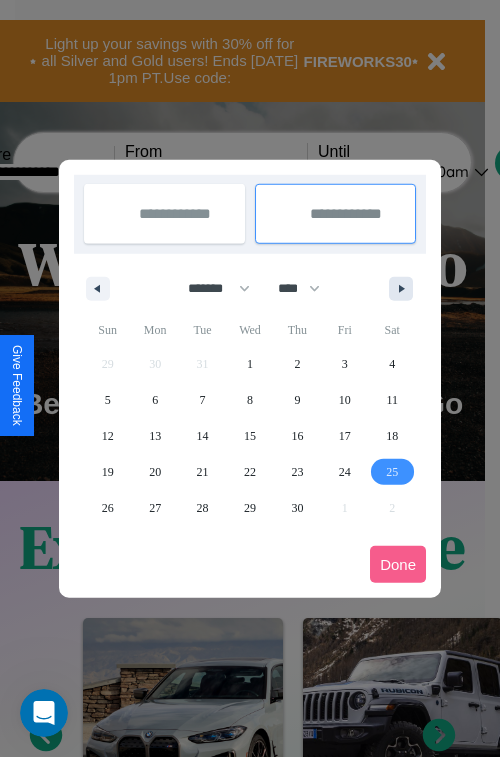 click at bounding box center (405, 289) 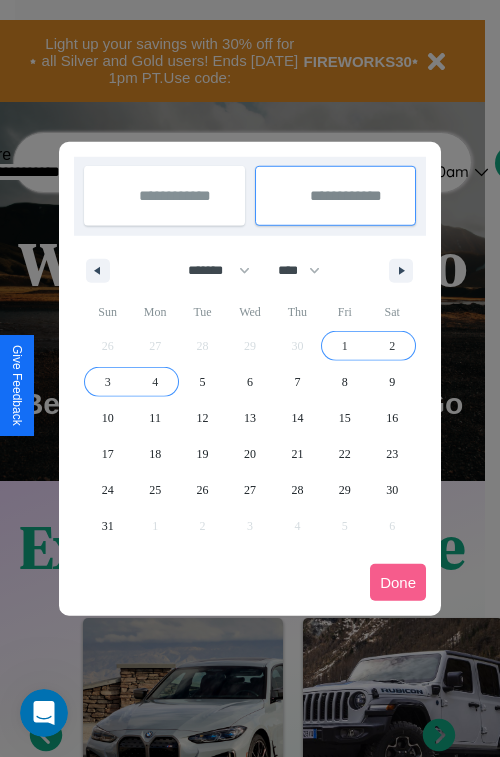 click on "4" at bounding box center (155, 382) 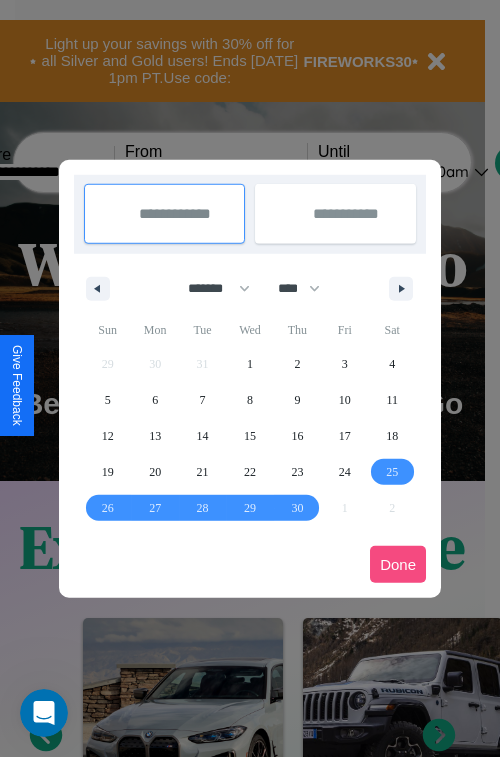 click on "Done" at bounding box center (398, 564) 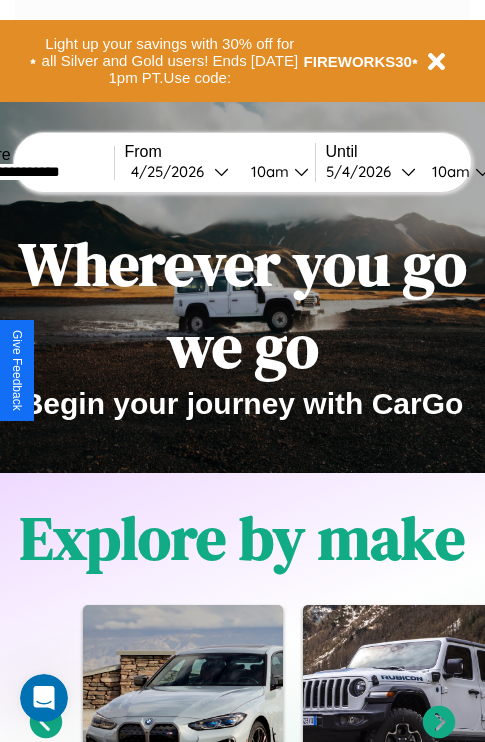 scroll, scrollTop: 0, scrollLeft: 72, axis: horizontal 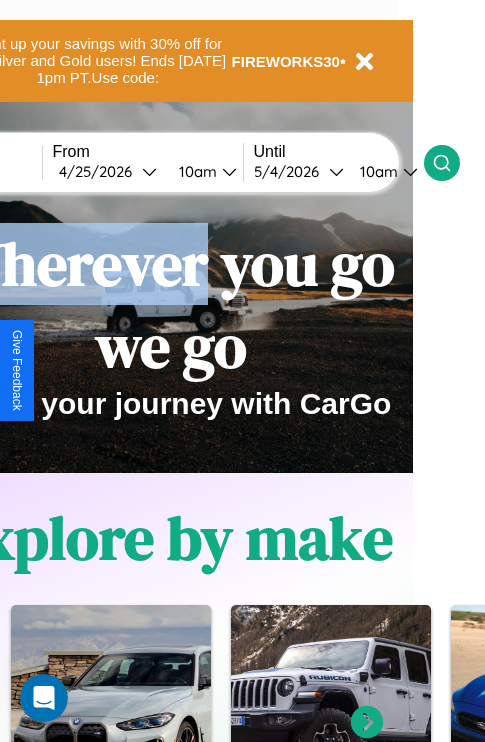 click 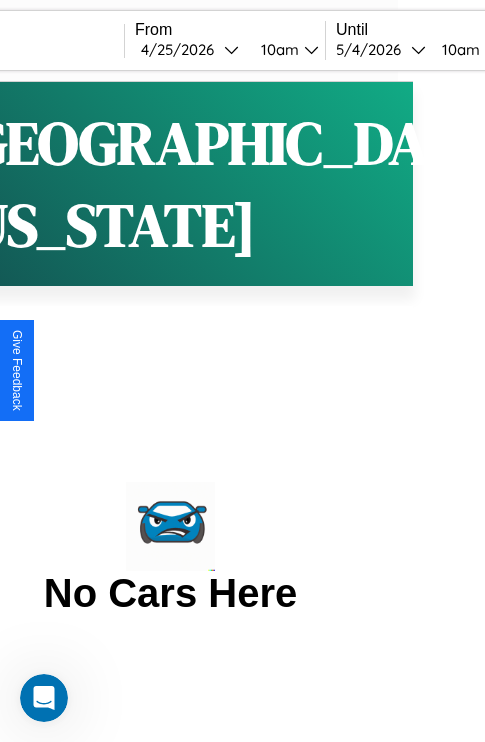 scroll, scrollTop: 0, scrollLeft: 0, axis: both 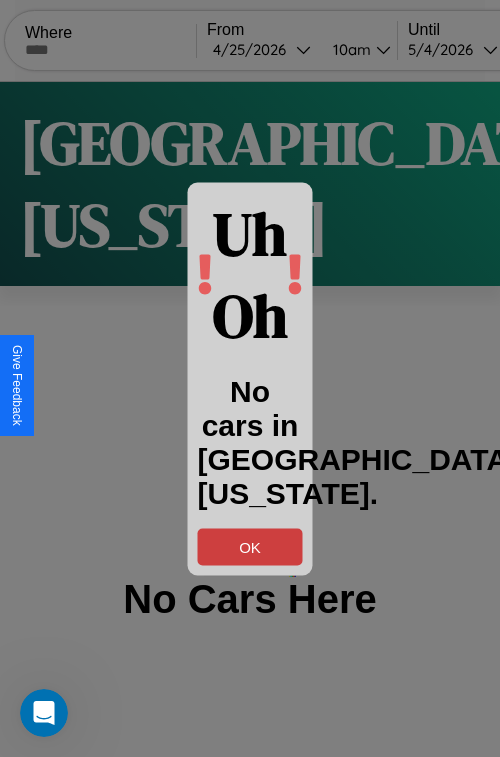 click on "OK" at bounding box center [250, 546] 